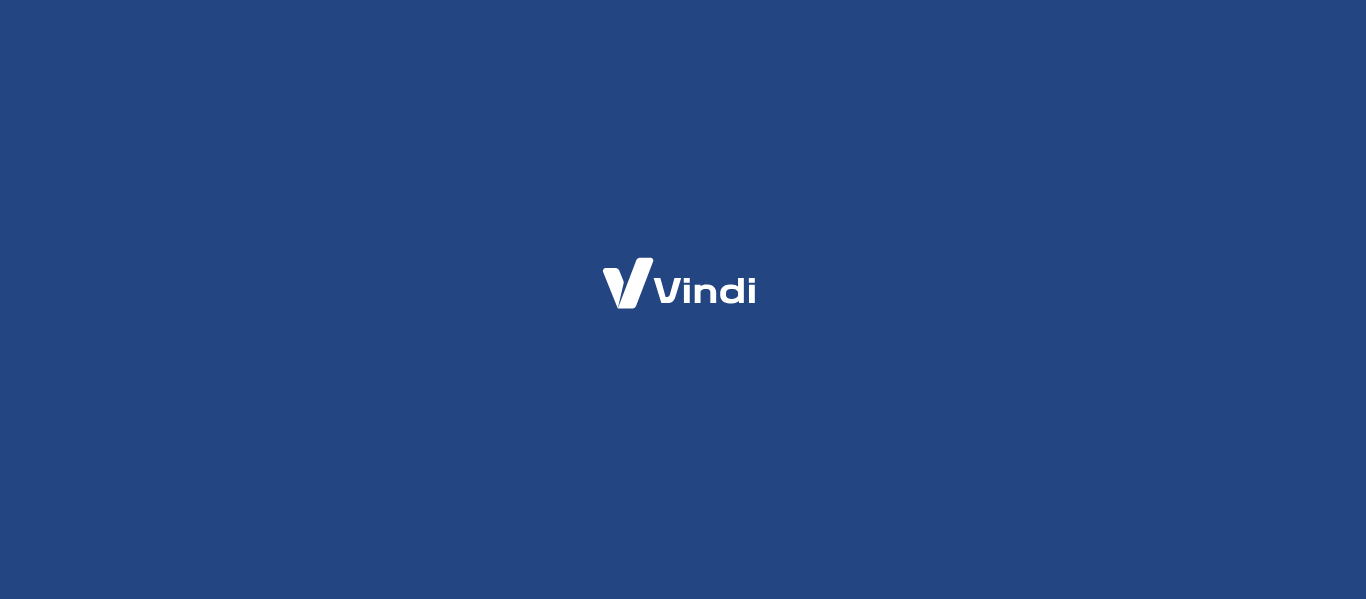scroll, scrollTop: 0, scrollLeft: 0, axis: both 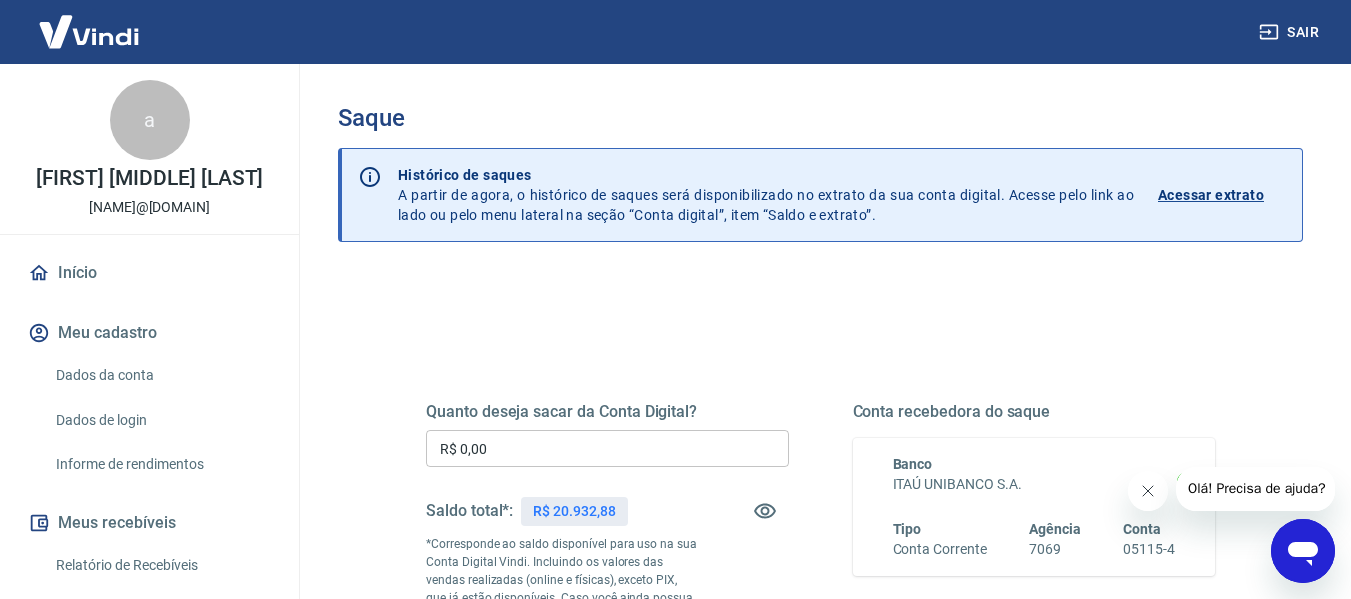 click on "R$ 0,00" at bounding box center [607, 448] 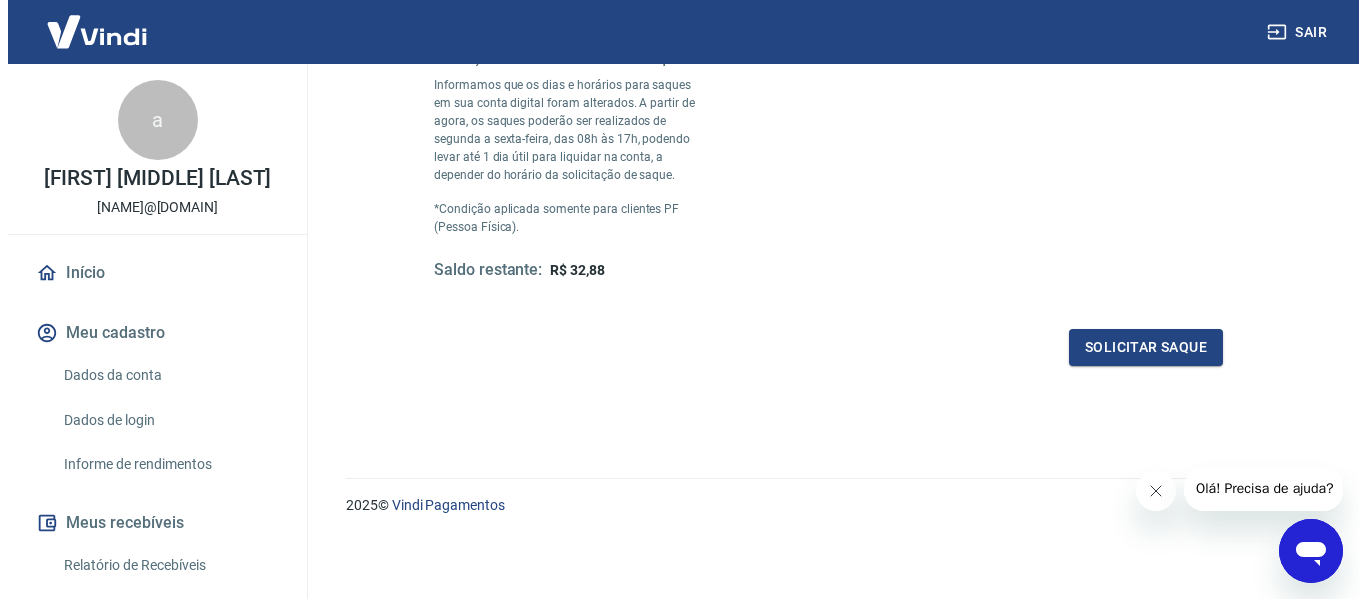 scroll, scrollTop: 612, scrollLeft: 0, axis: vertical 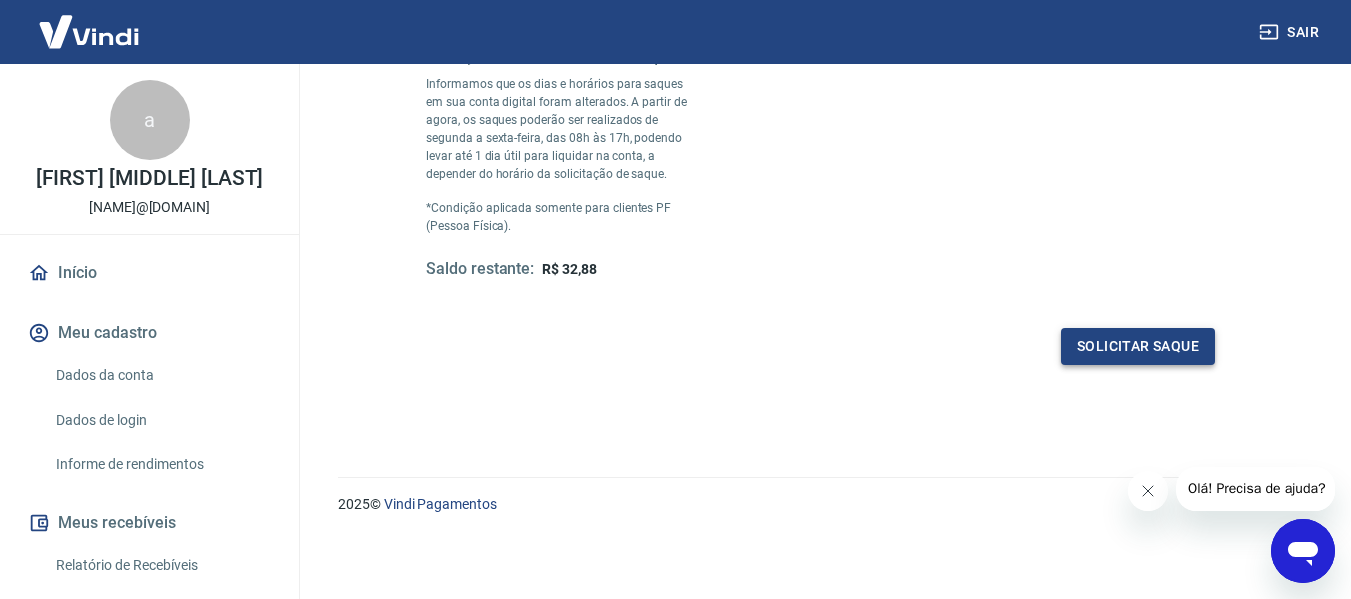 type on "R$ 20.900,00" 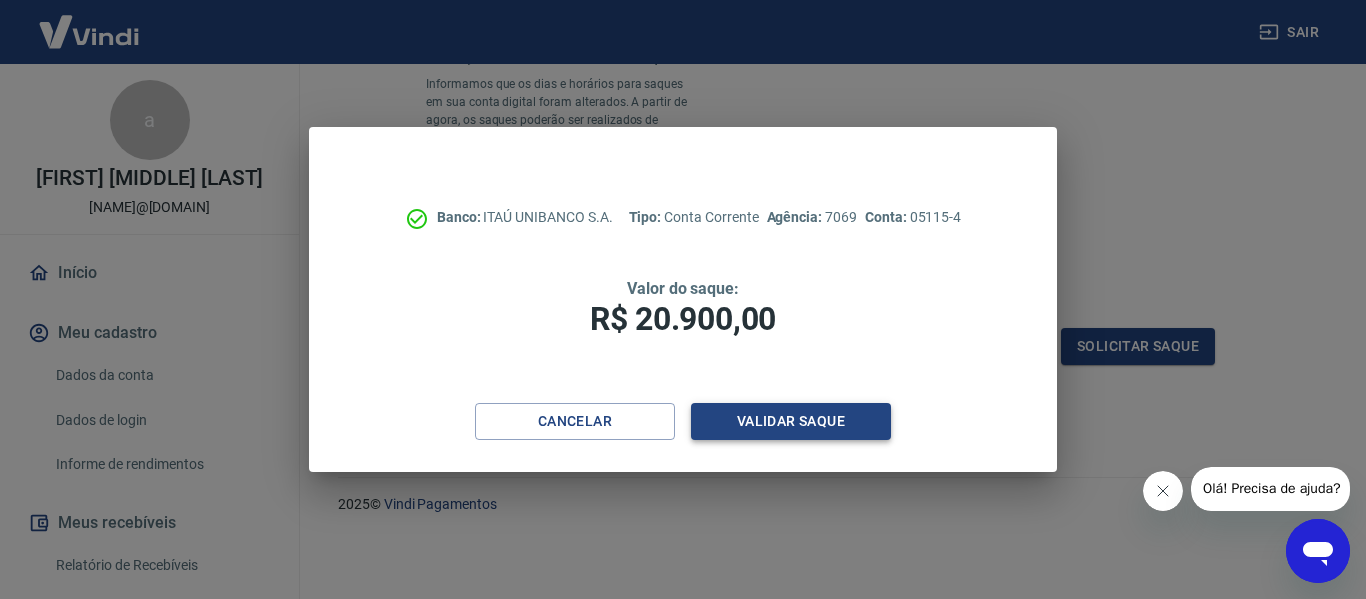 click on "Validar saque" at bounding box center [791, 421] 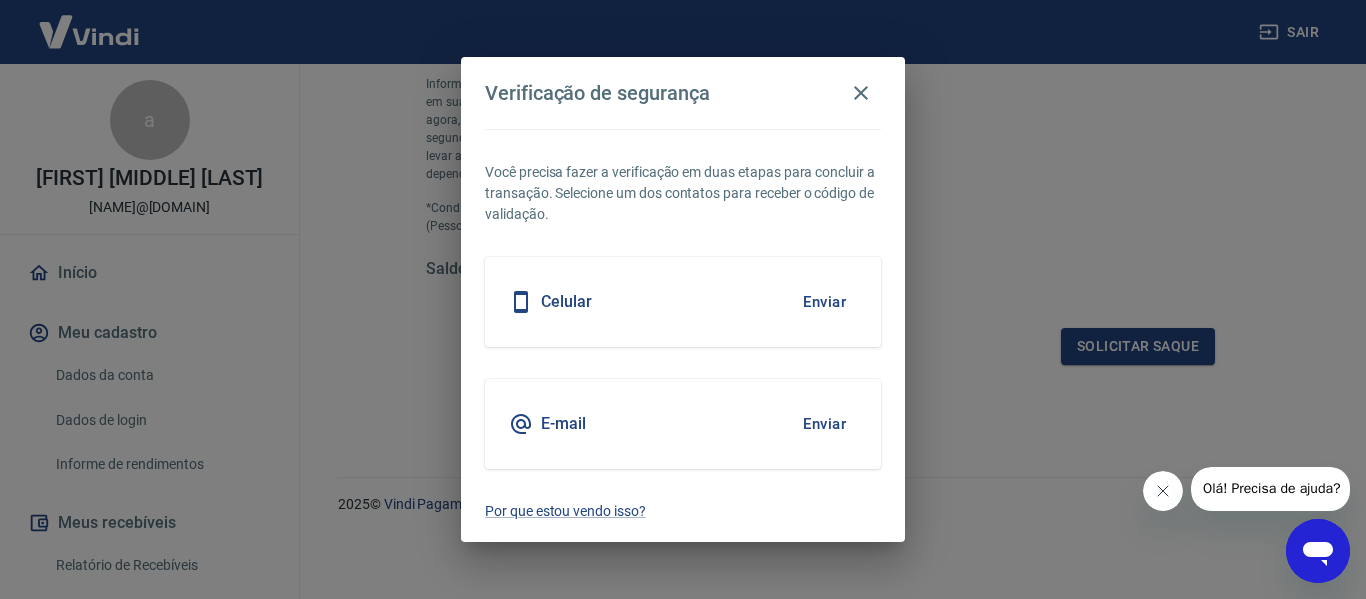 click on "E-mail Enviar" at bounding box center (683, 424) 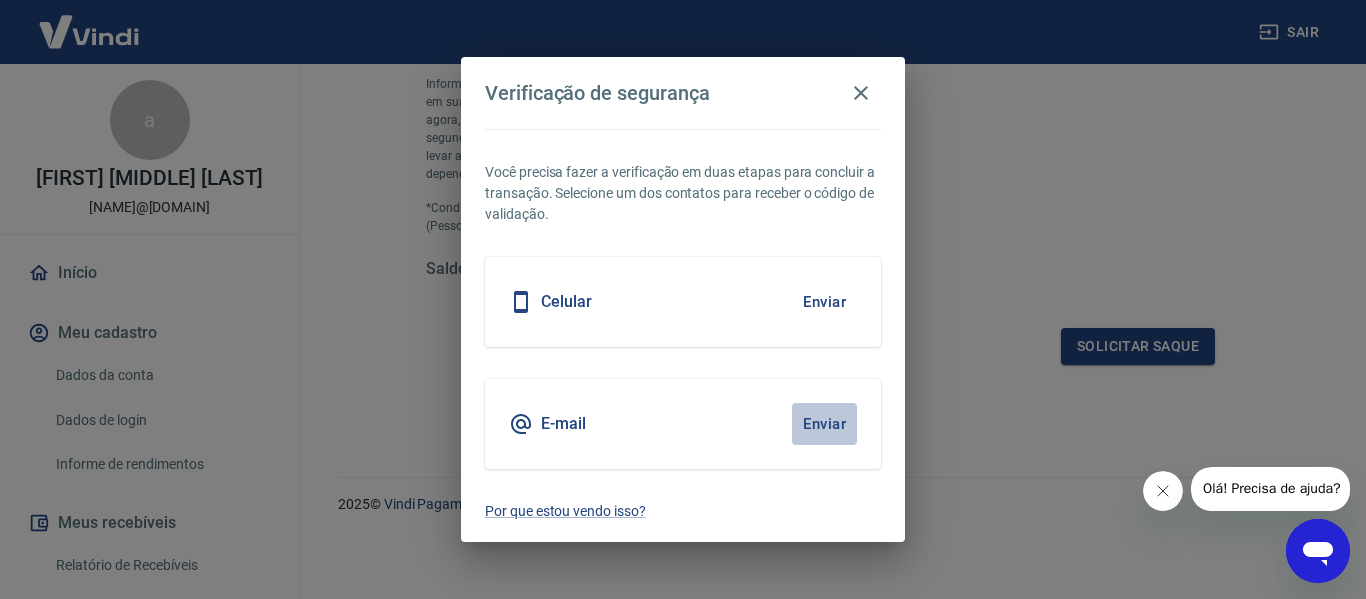 click on "Enviar" at bounding box center [824, 424] 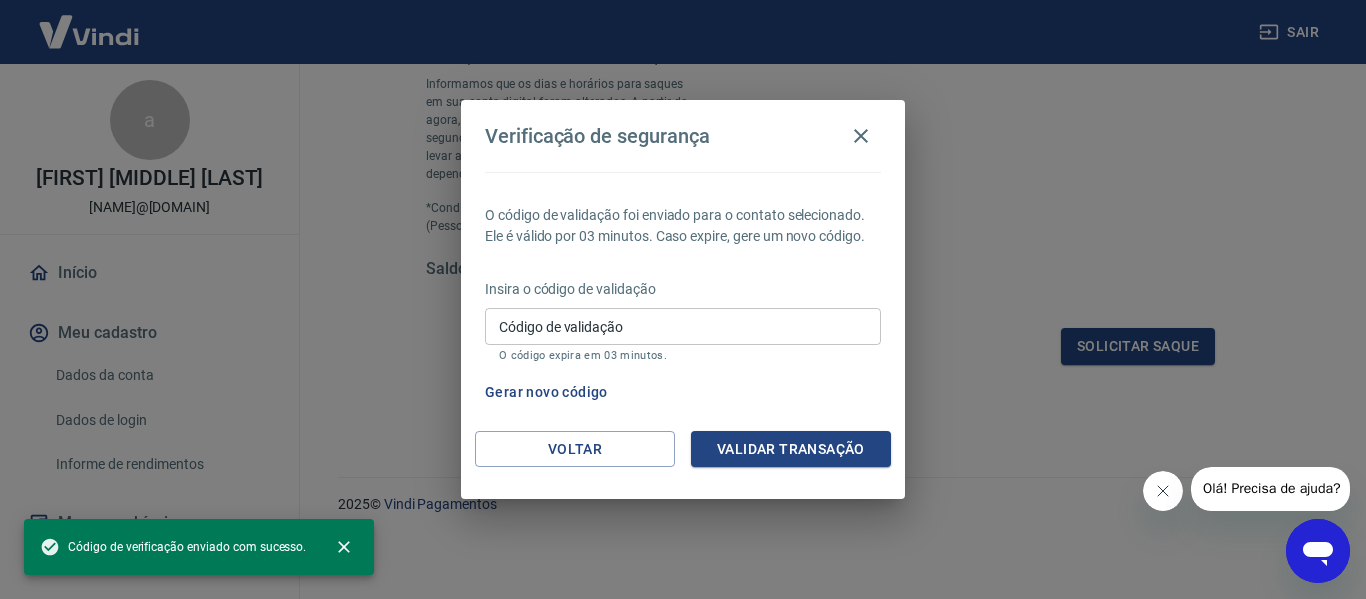 click on "Código de validação" at bounding box center [683, 326] 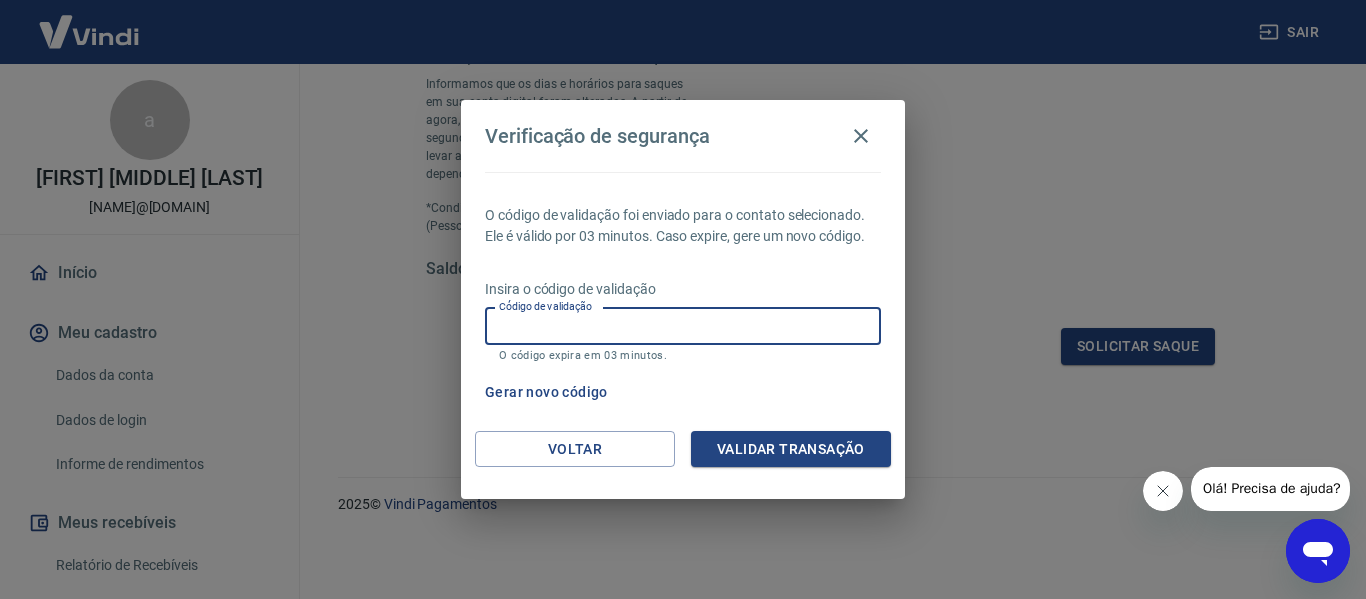 click 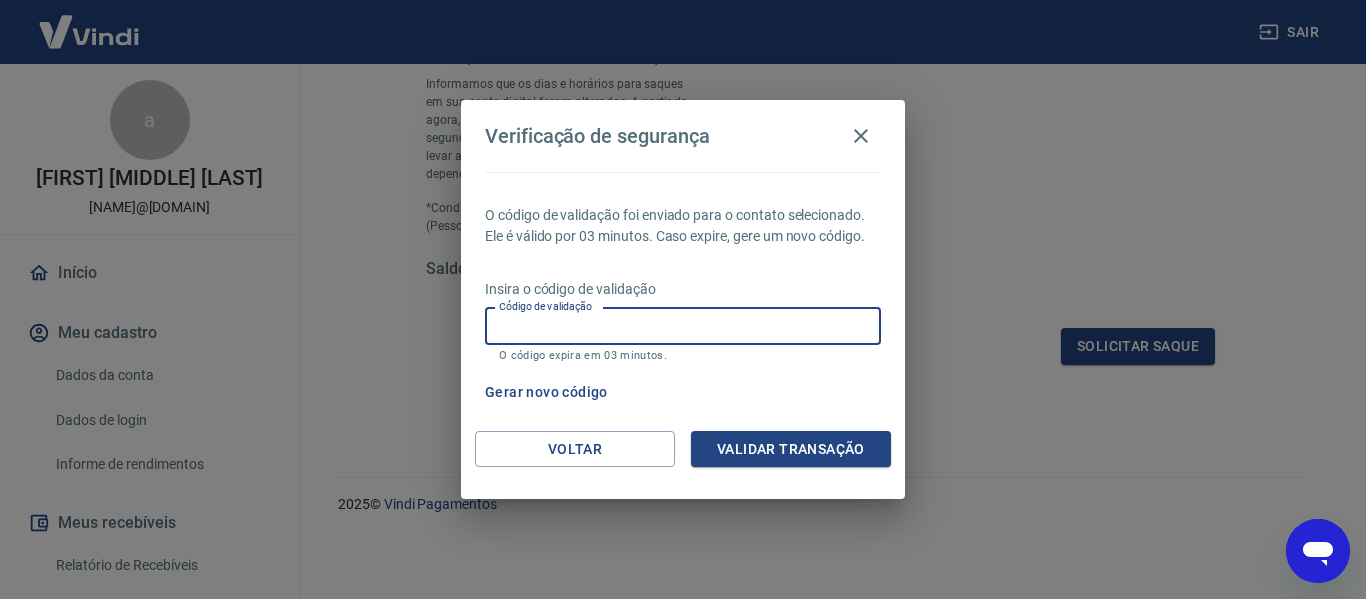 click on "Código de validação" at bounding box center [683, 326] 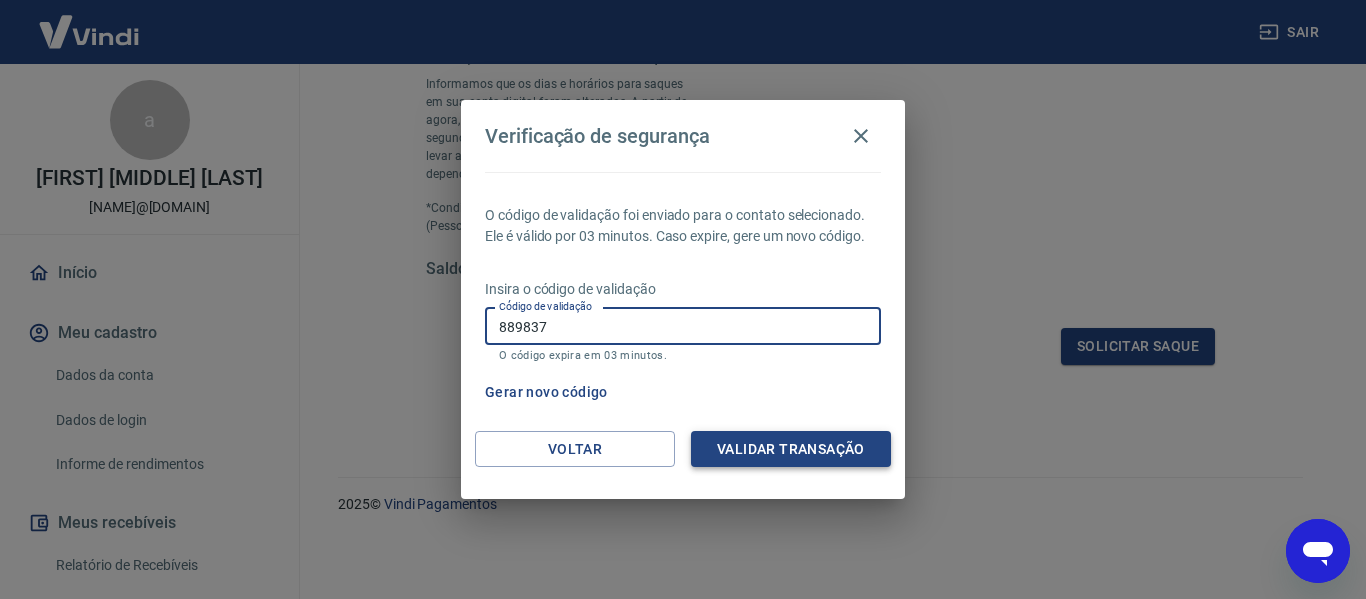 type on "889837" 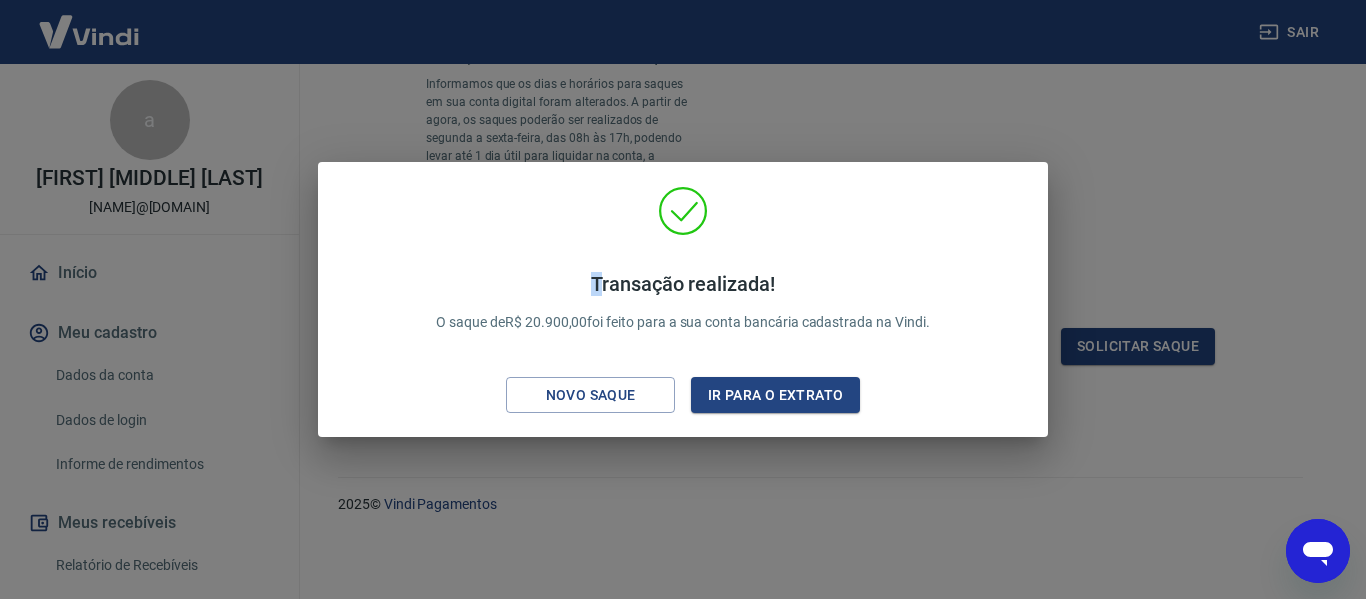 drag, startPoint x: 567, startPoint y: 161, endPoint x: 597, endPoint y: 229, distance: 74.323616 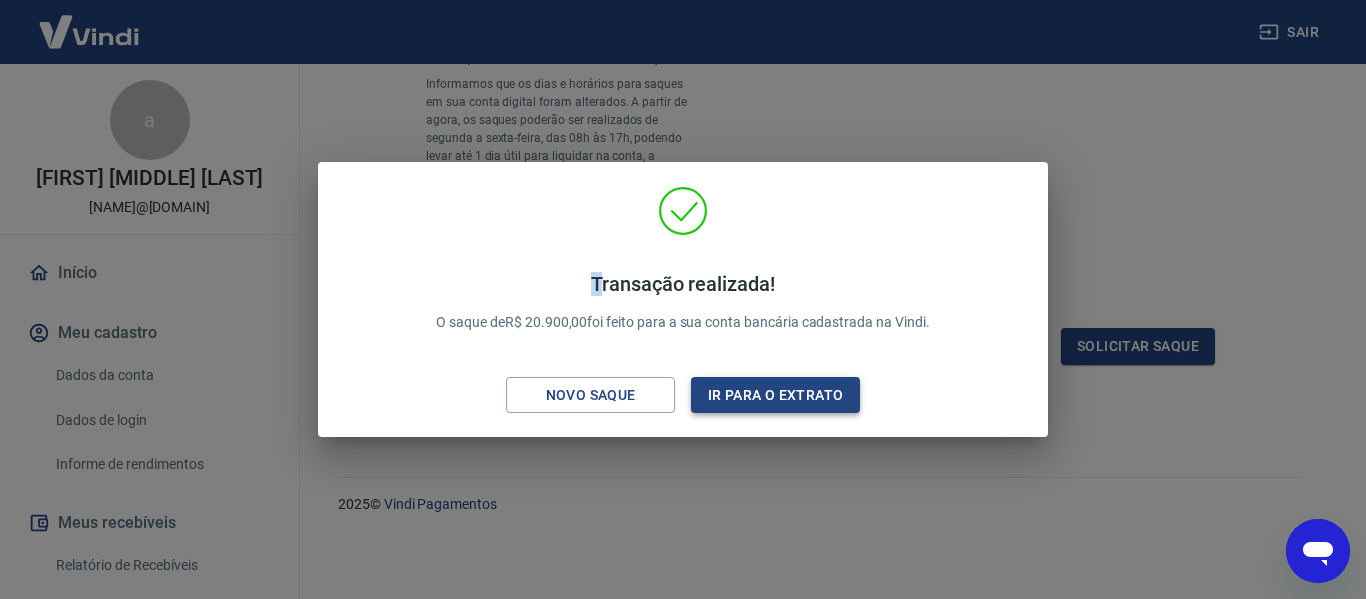 click on "Ir para o extrato" at bounding box center (775, 395) 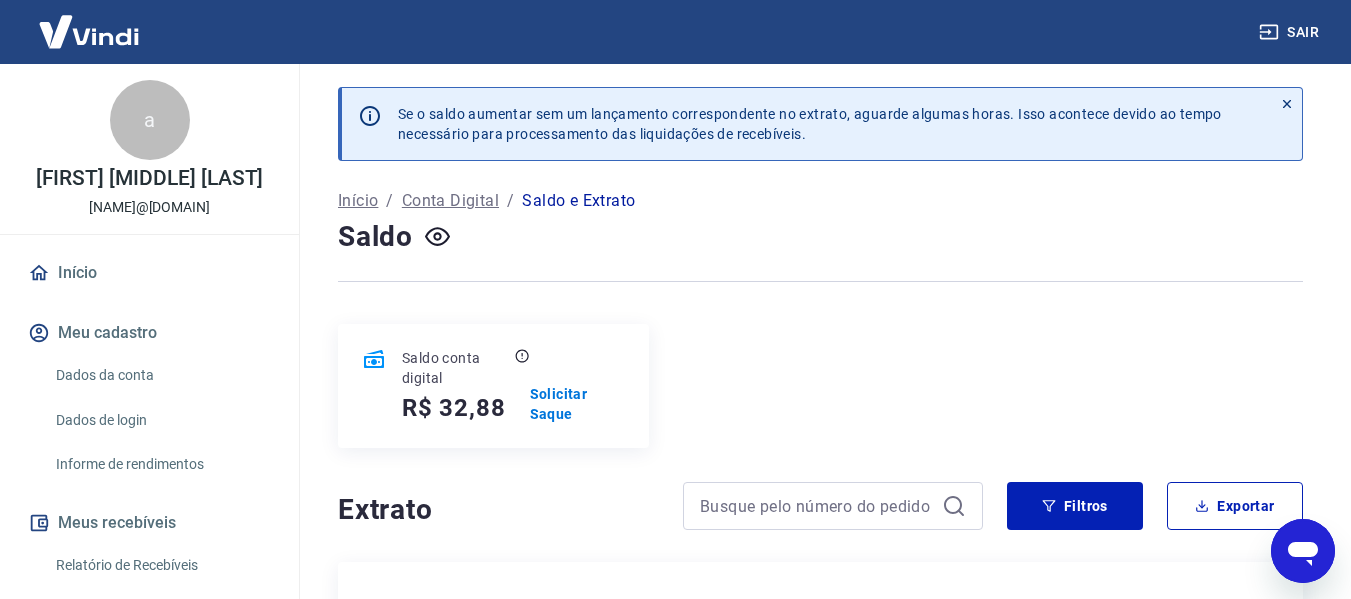 scroll, scrollTop: 0, scrollLeft: 0, axis: both 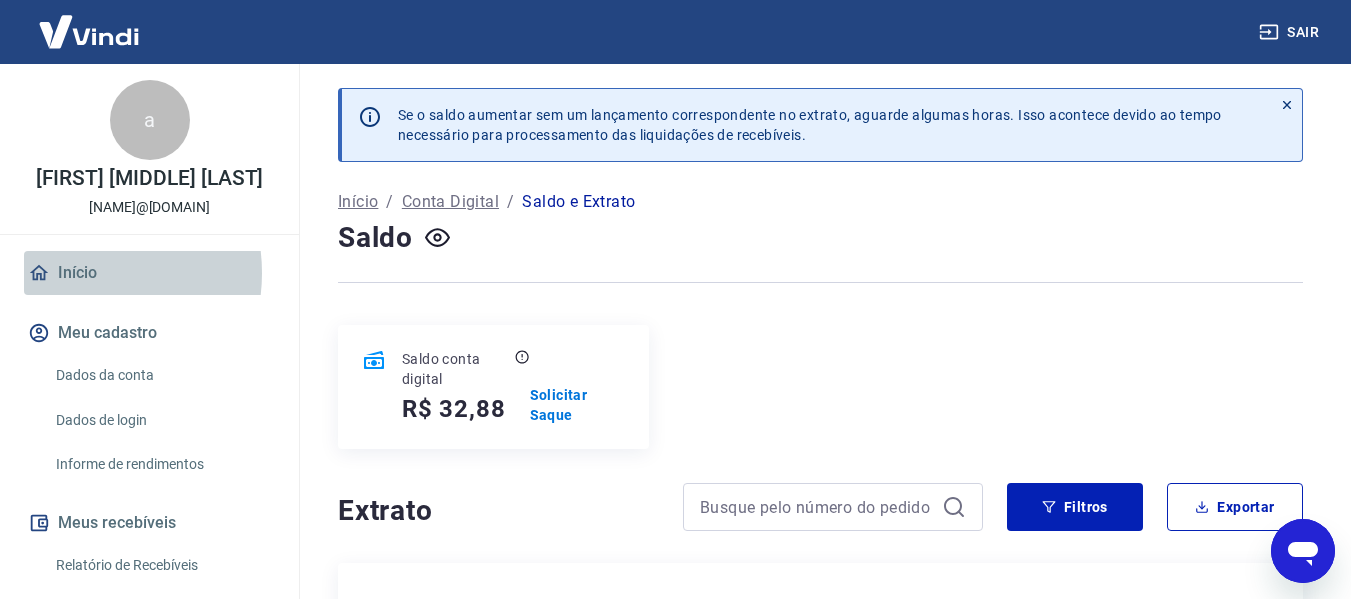 click on "Início" at bounding box center (149, 273) 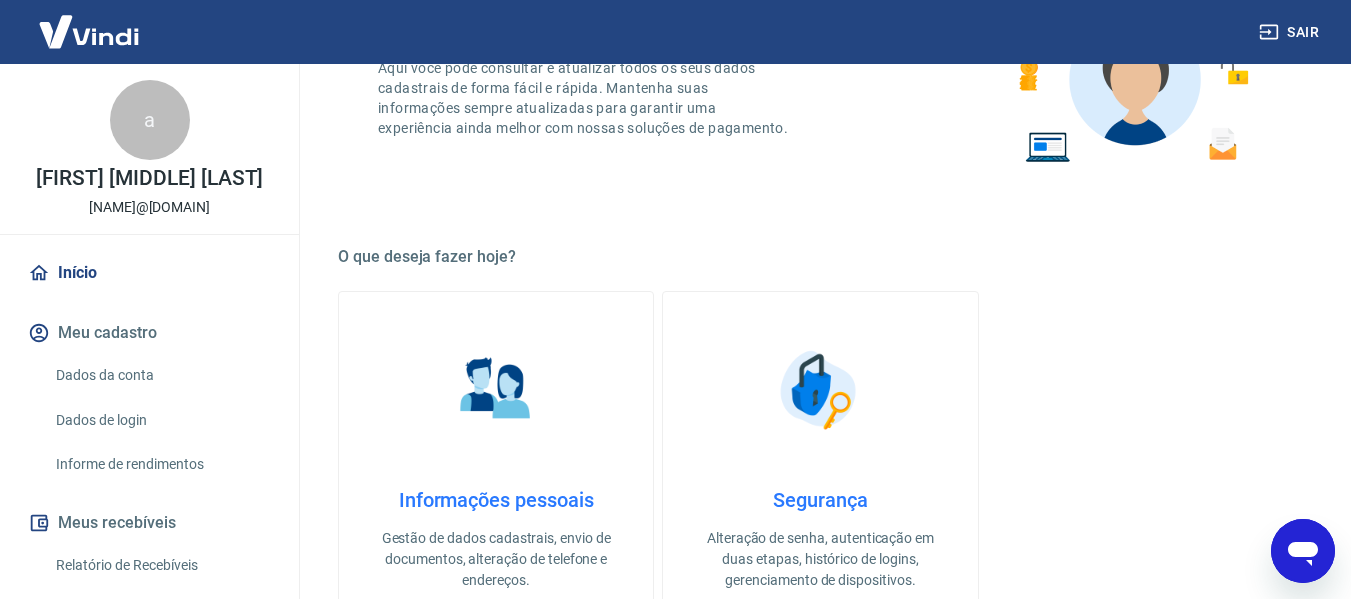 scroll, scrollTop: 200, scrollLeft: 0, axis: vertical 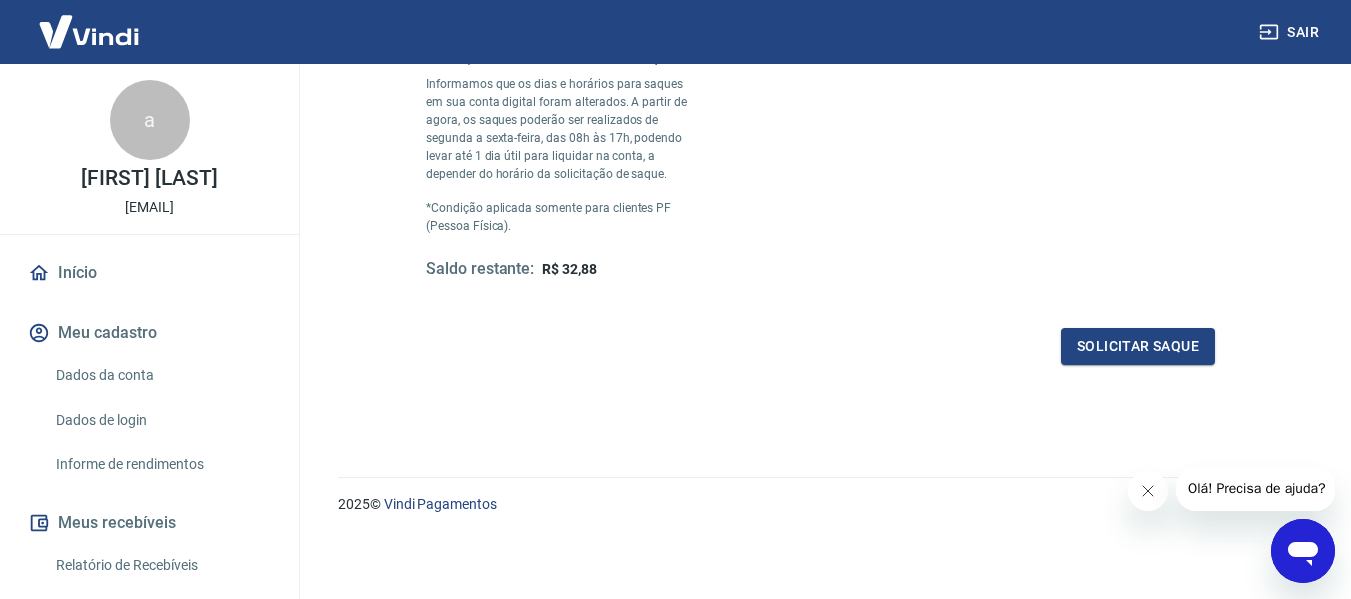 drag, startPoint x: 1148, startPoint y: 484, endPoint x: 1131, endPoint y: 480, distance: 17.464249 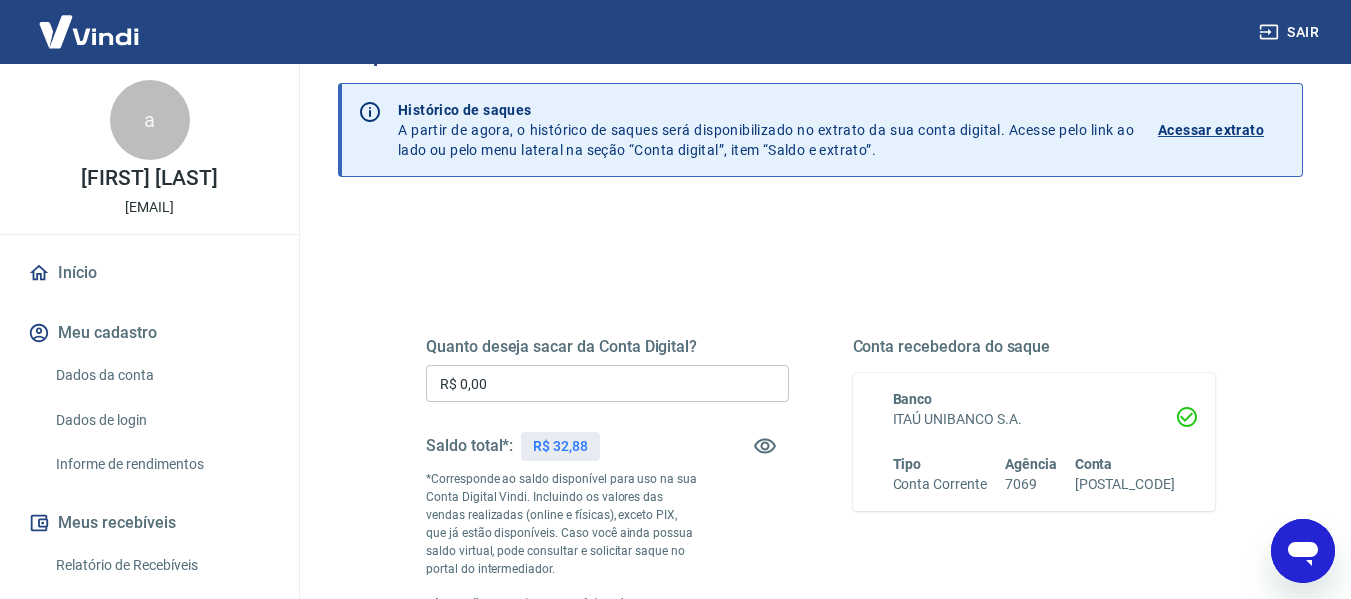 scroll, scrollTop: 400, scrollLeft: 0, axis: vertical 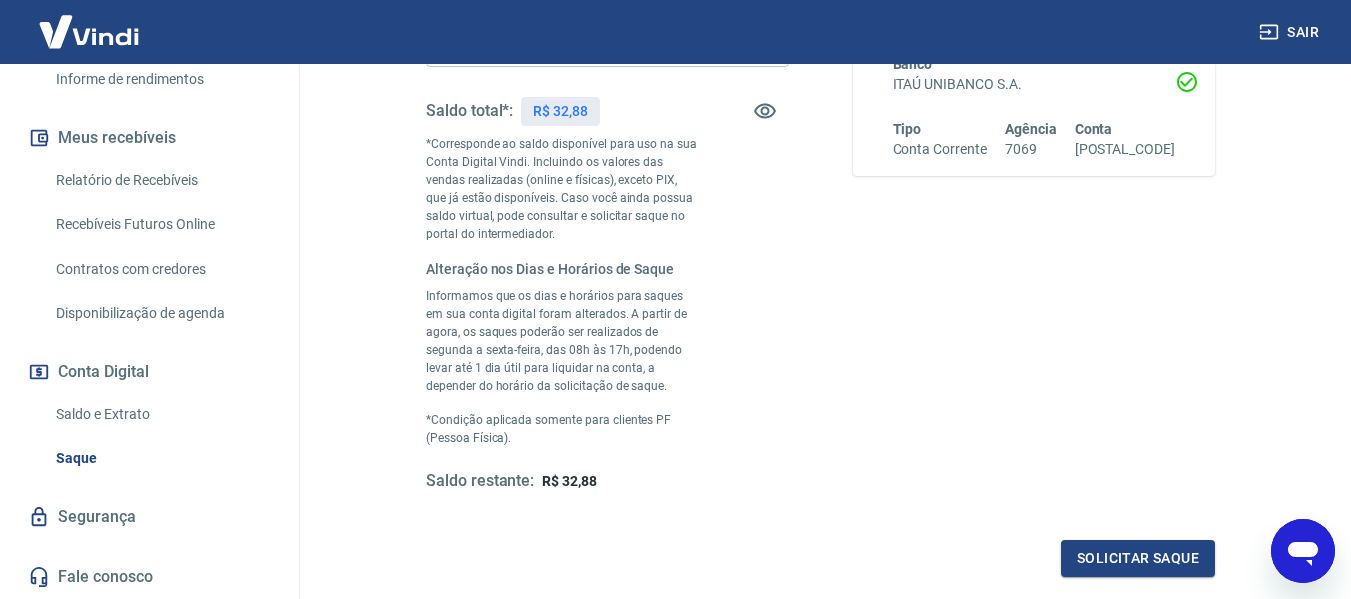 click on "Saldo e Extrato" at bounding box center [161, 414] 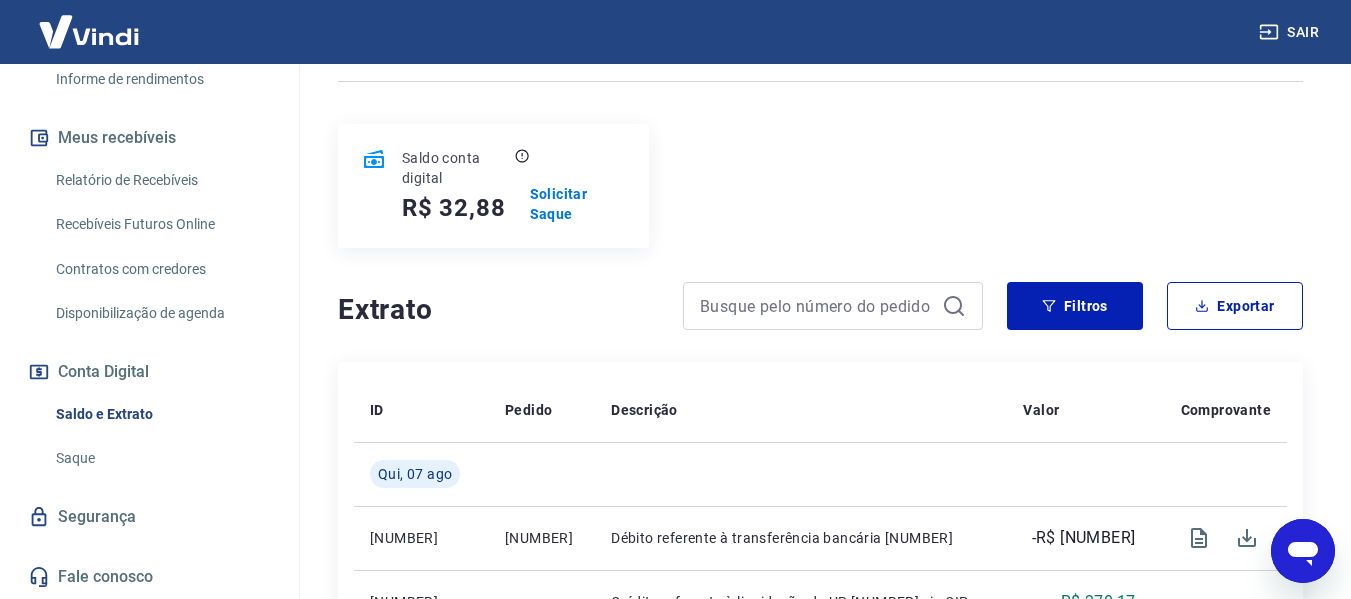 scroll, scrollTop: 0, scrollLeft: 0, axis: both 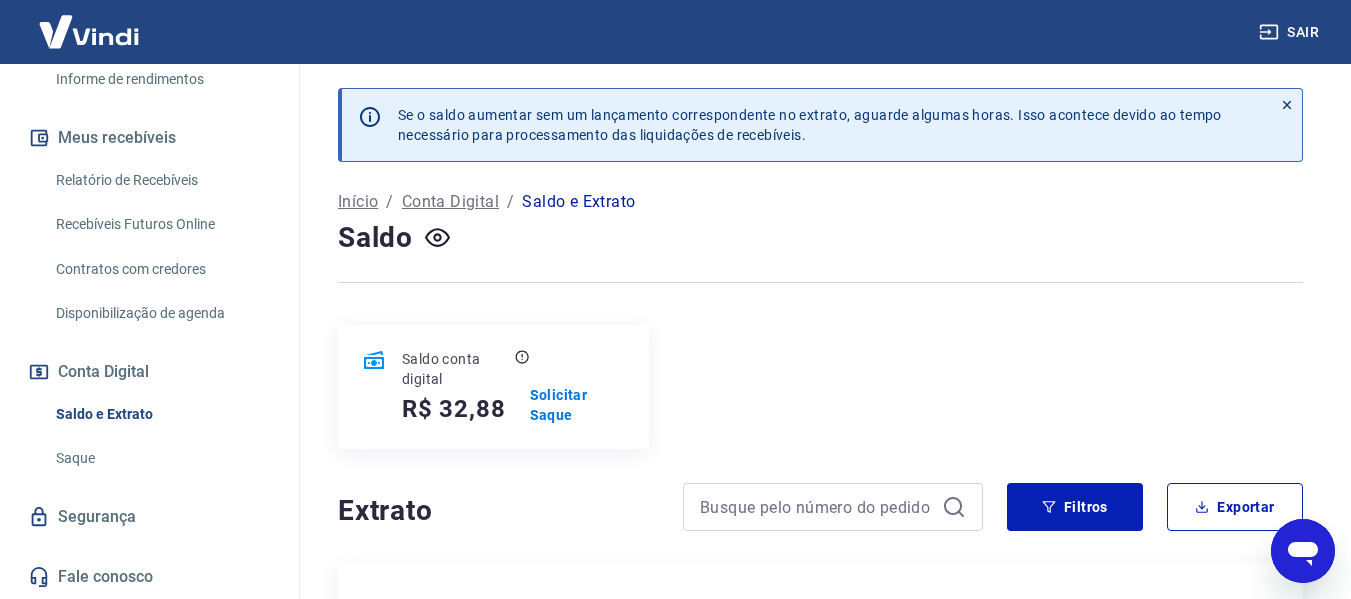 click on "Saque" at bounding box center (161, 458) 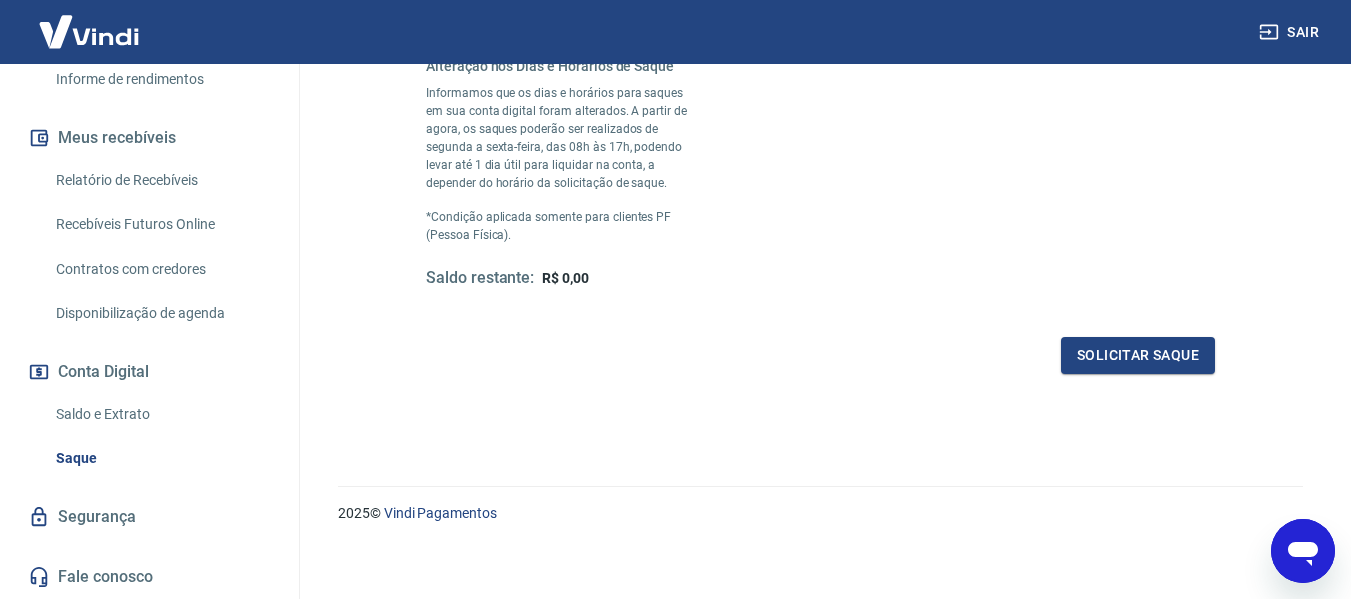 scroll, scrollTop: 612, scrollLeft: 0, axis: vertical 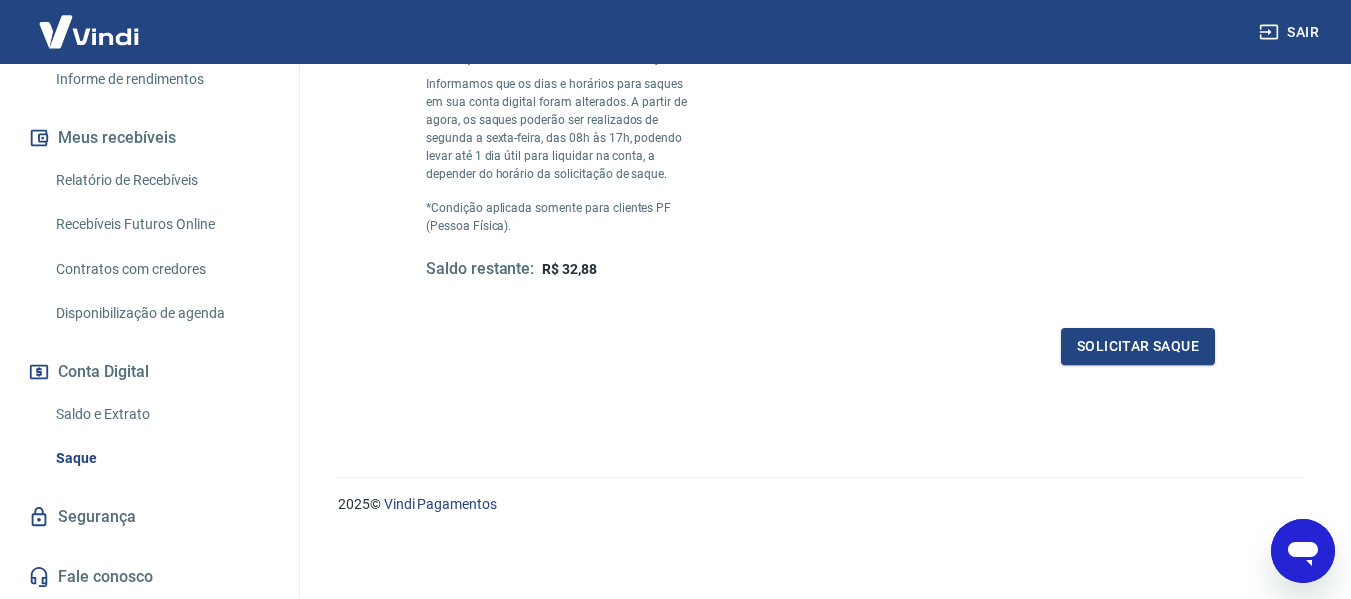 click on "Saldo e Extrato" at bounding box center (161, 414) 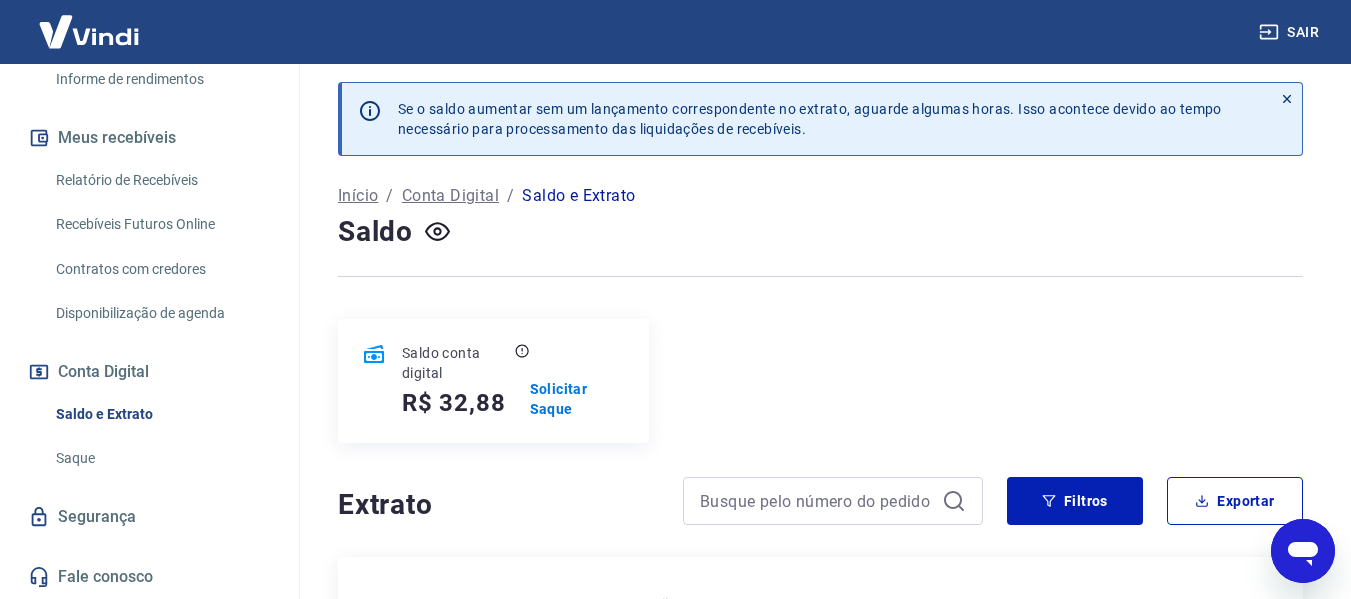 scroll, scrollTop: 0, scrollLeft: 0, axis: both 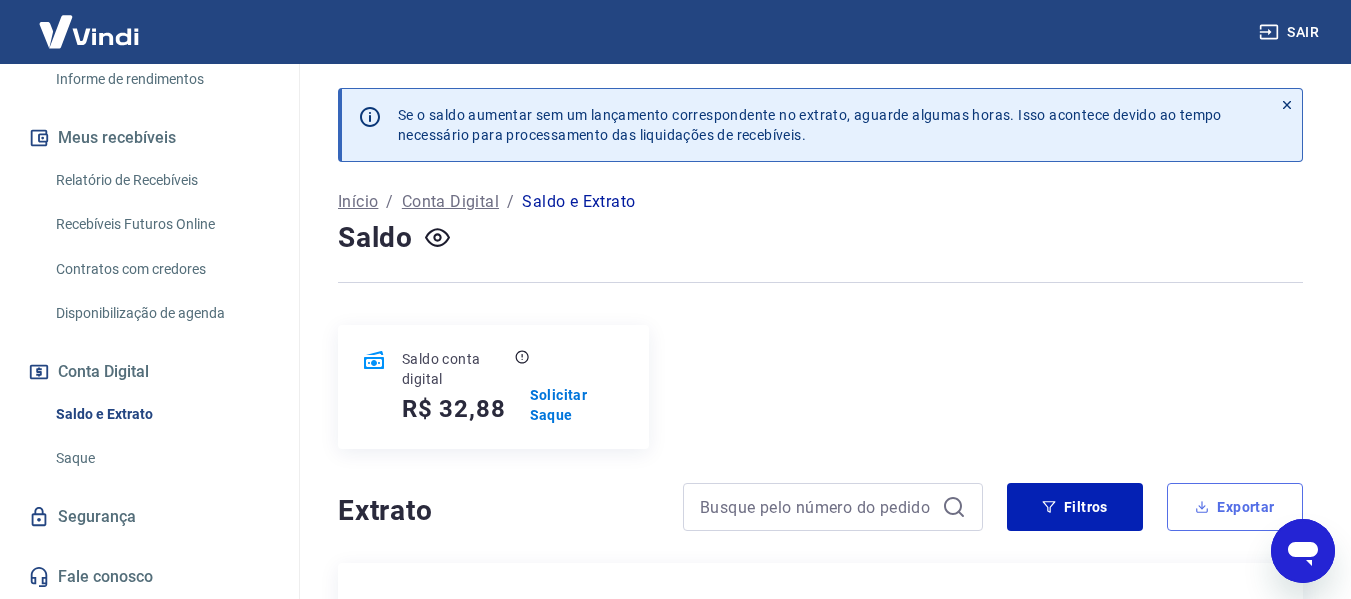 click on "Exportar" at bounding box center (1235, 507) 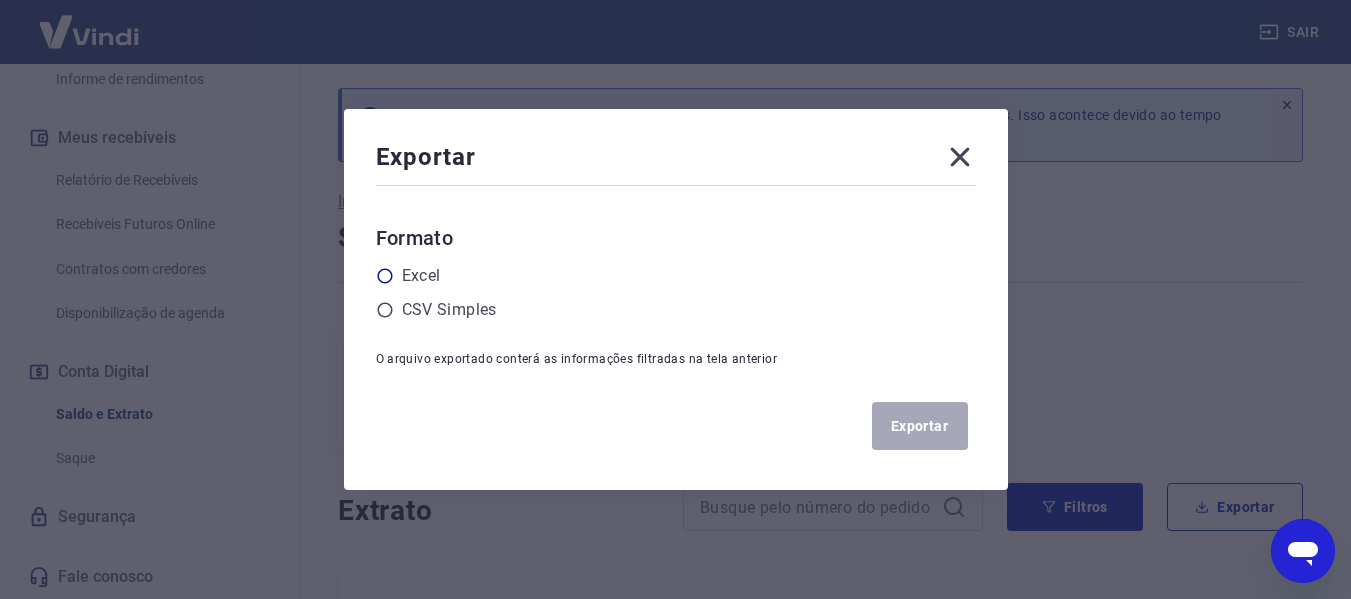click on "Excel" at bounding box center [421, 276] 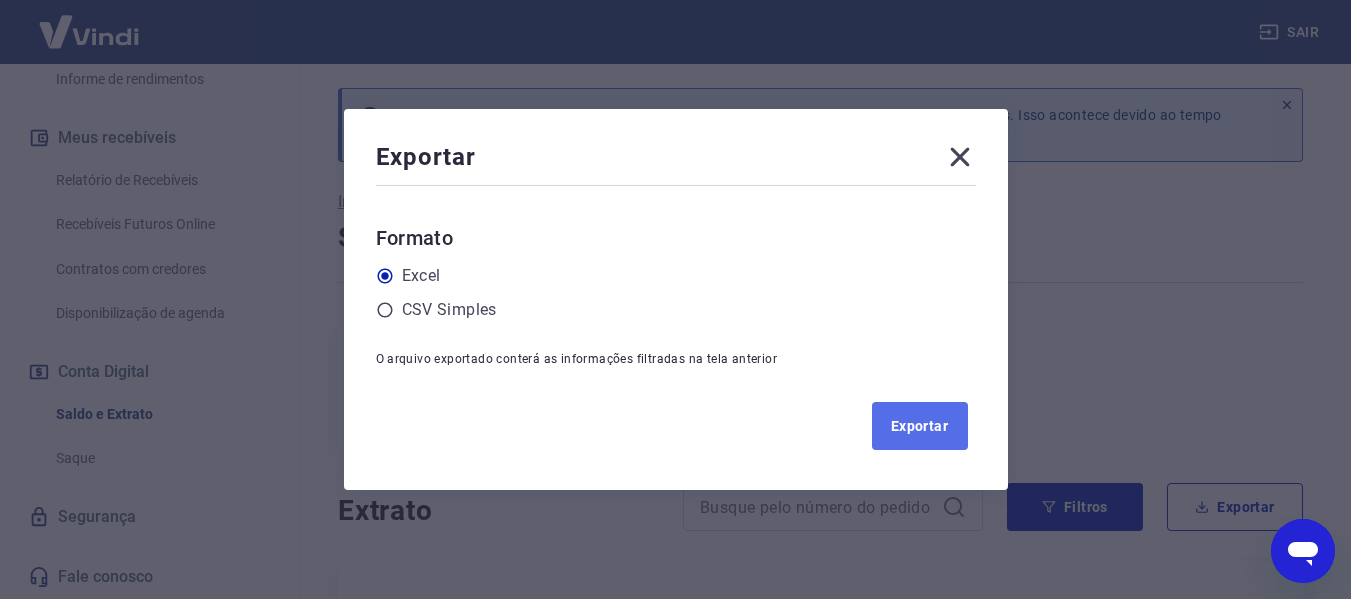click on "Exportar" at bounding box center (920, 426) 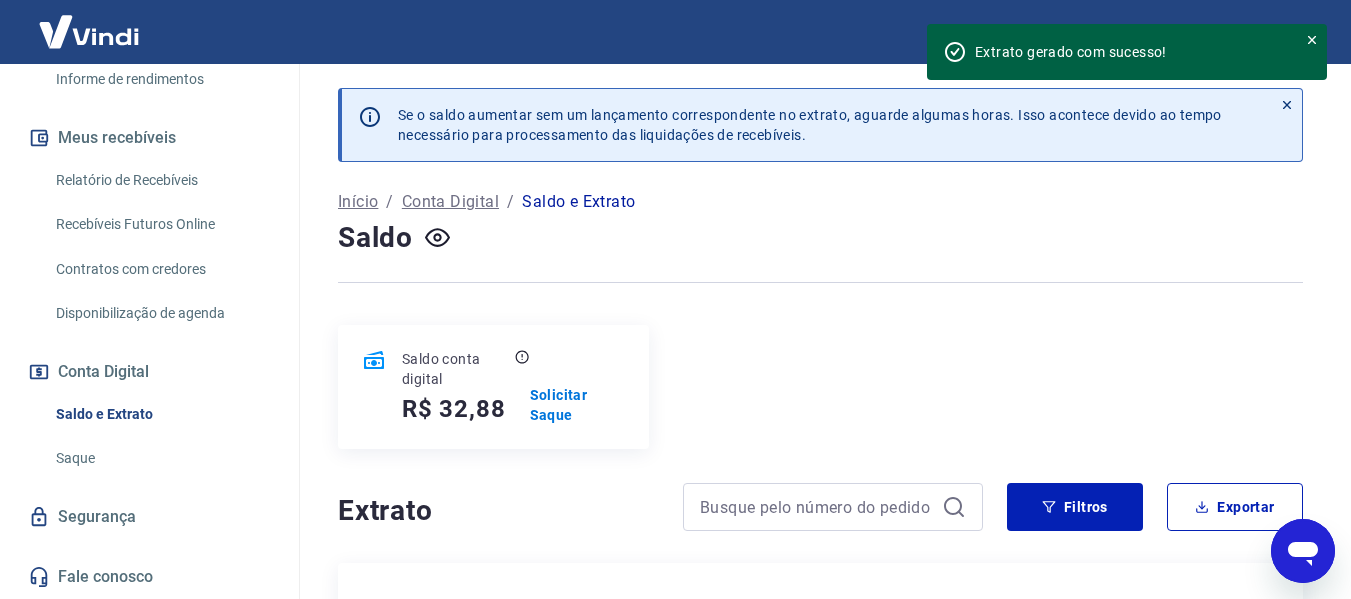 scroll, scrollTop: 285, scrollLeft: 0, axis: vertical 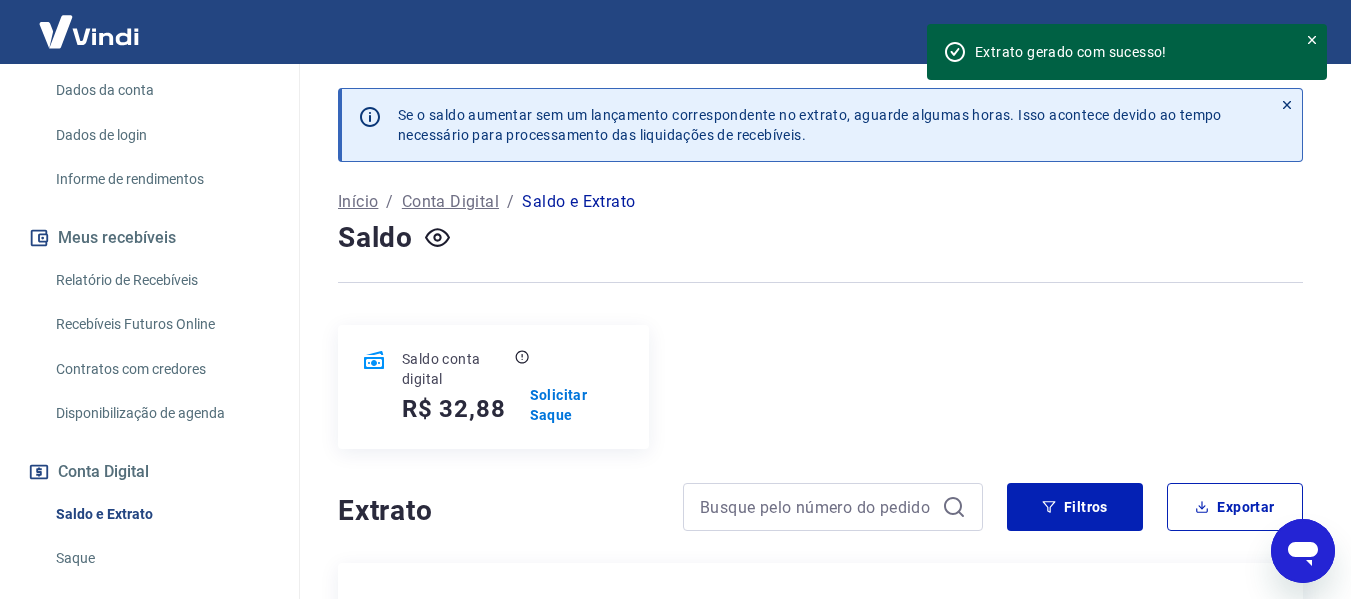 click on "Relatório de Recebíveis" at bounding box center [161, 280] 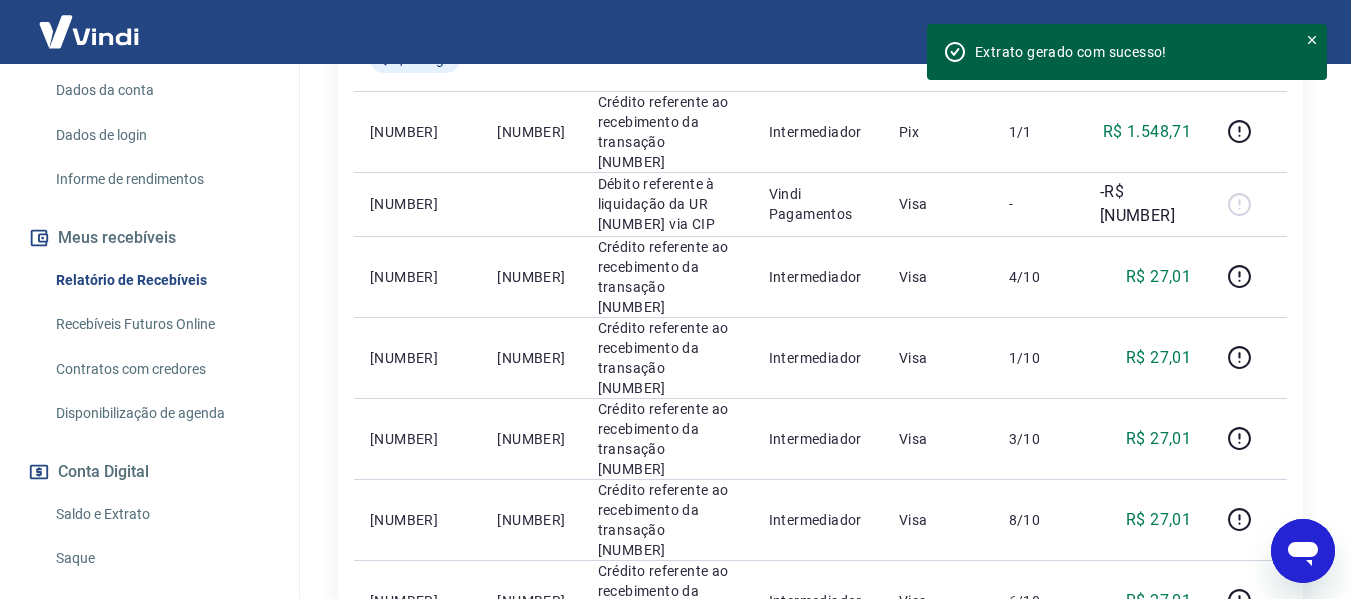 scroll, scrollTop: 0, scrollLeft: 0, axis: both 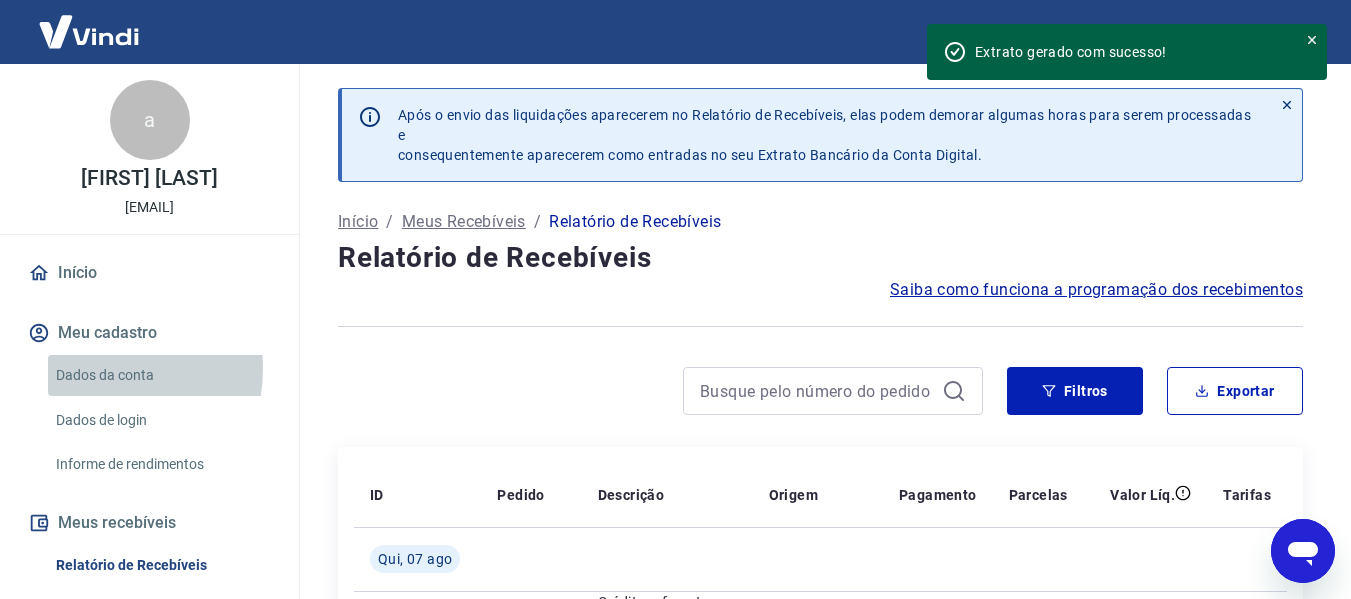 click on "Dados da conta" at bounding box center [161, 375] 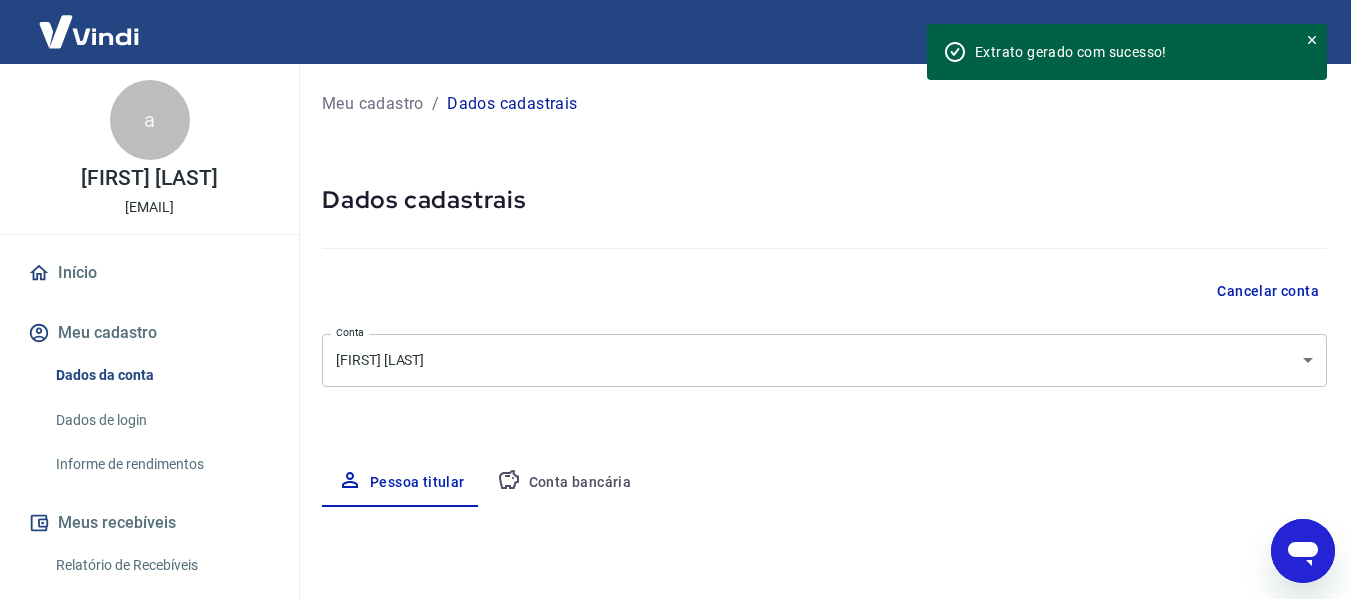 select on "SP" 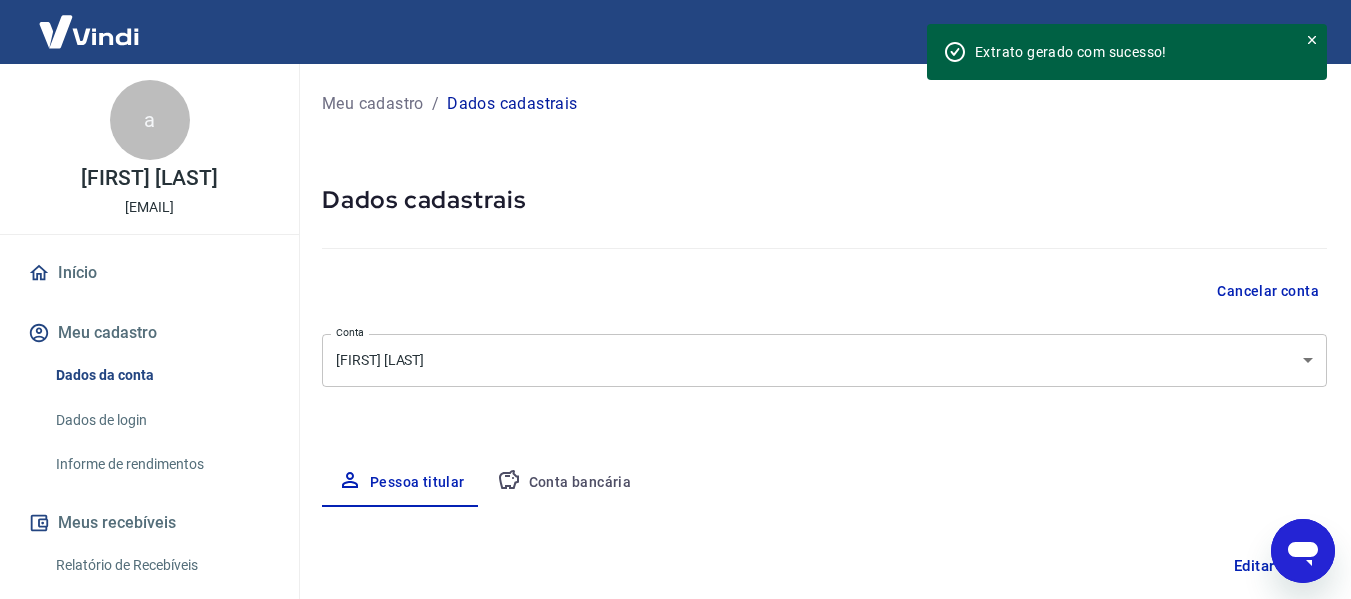 click on "Início" at bounding box center (149, 273) 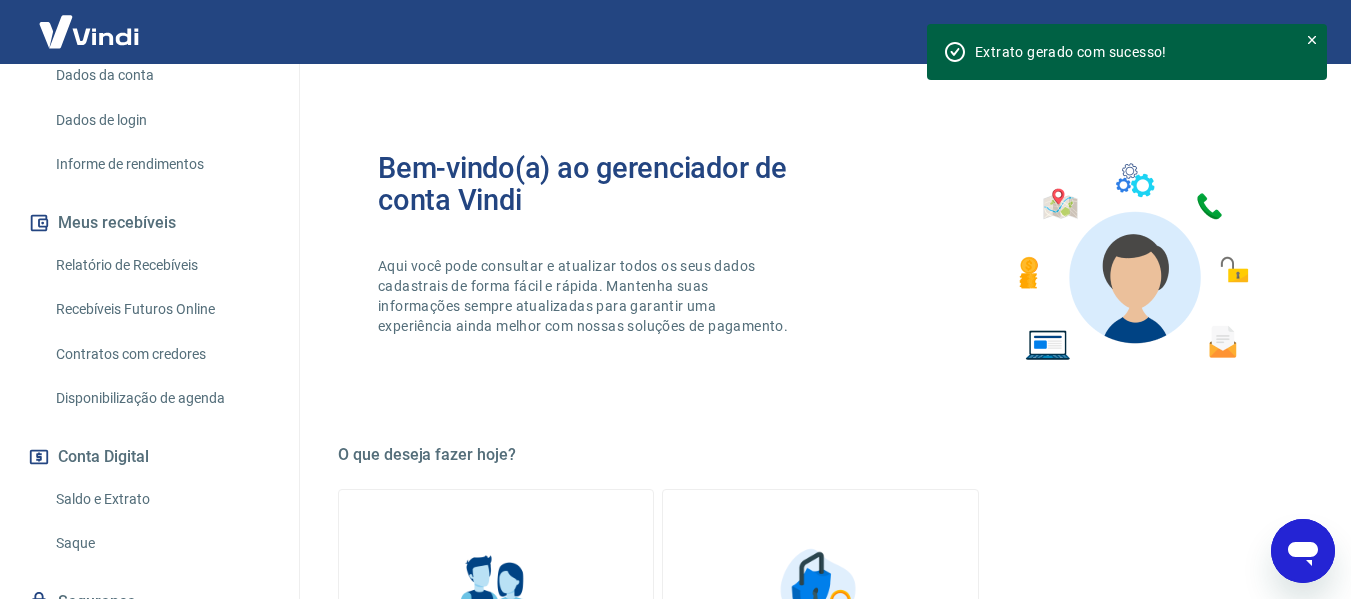 scroll, scrollTop: 385, scrollLeft: 0, axis: vertical 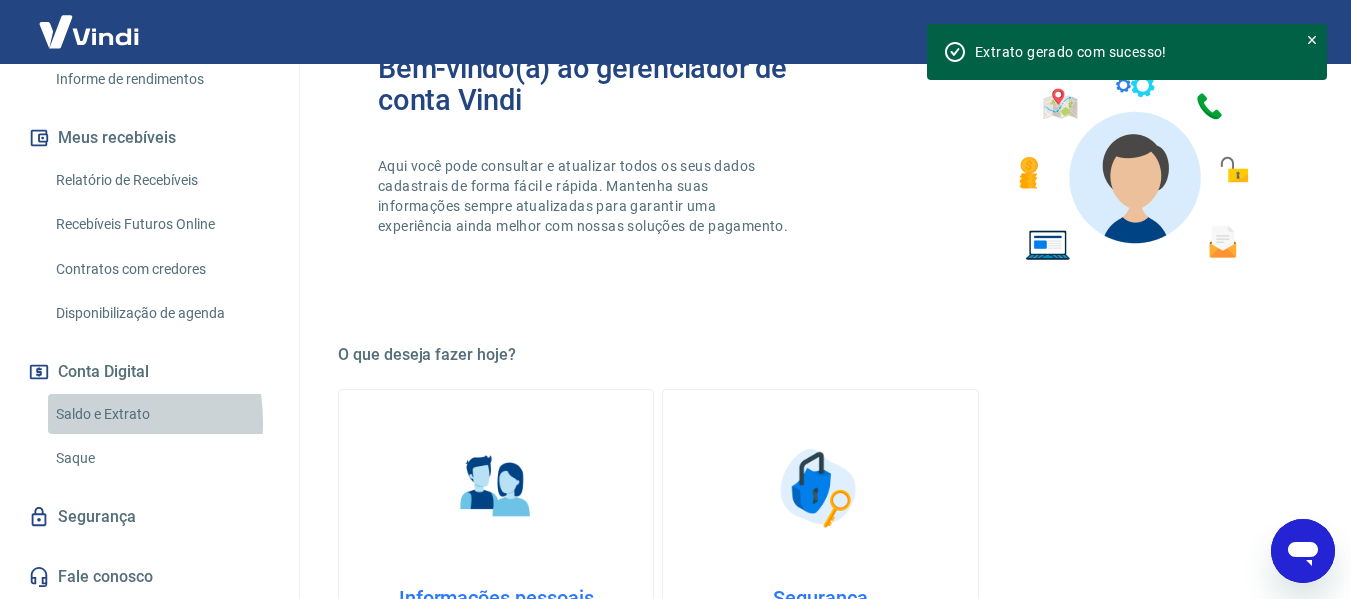 click on "Saldo e Extrato" at bounding box center (161, 414) 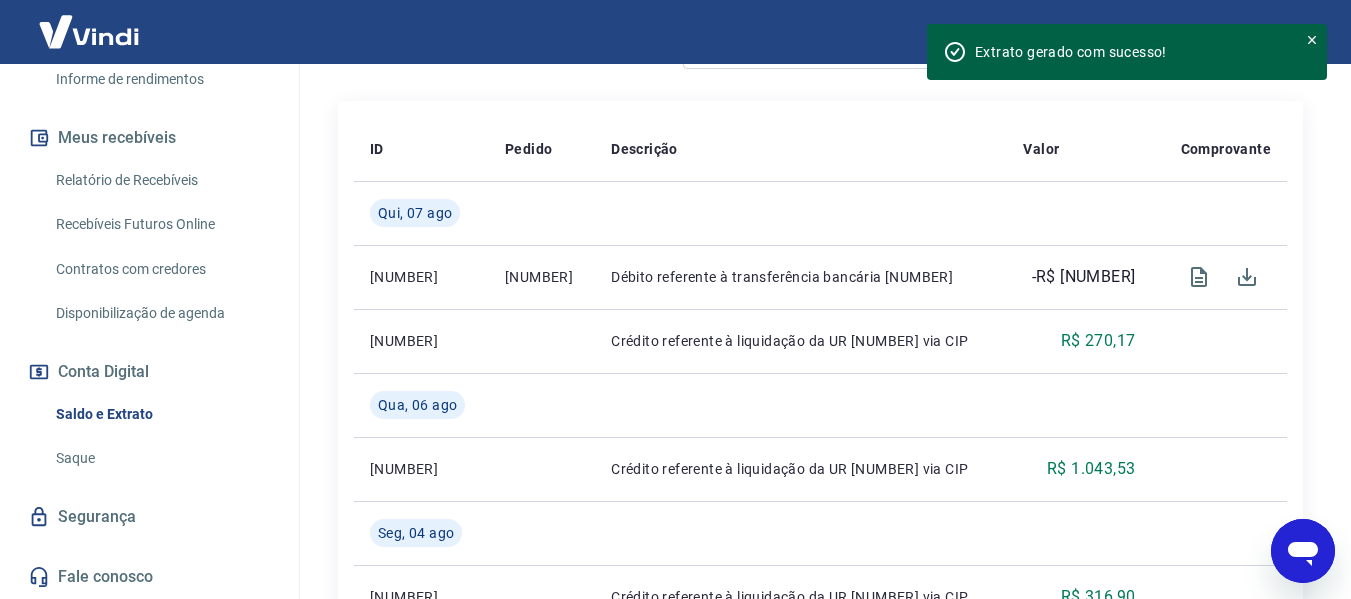 scroll, scrollTop: 300, scrollLeft: 0, axis: vertical 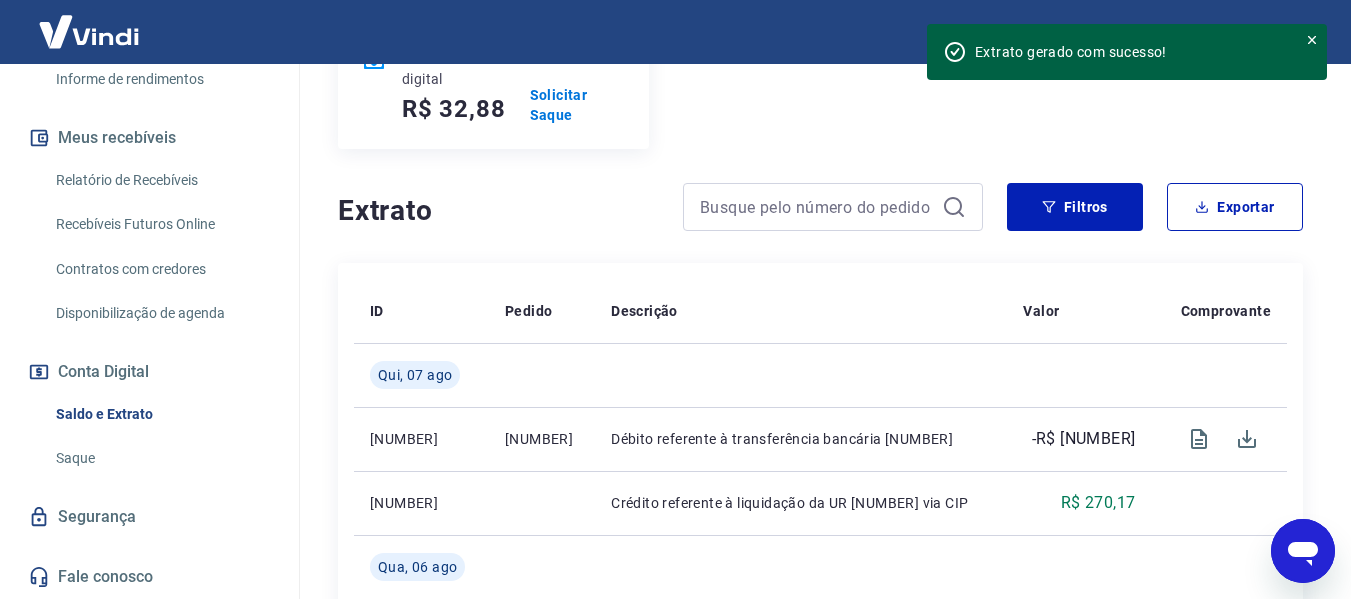 click on "Saldo e Extrato" at bounding box center [161, 414] 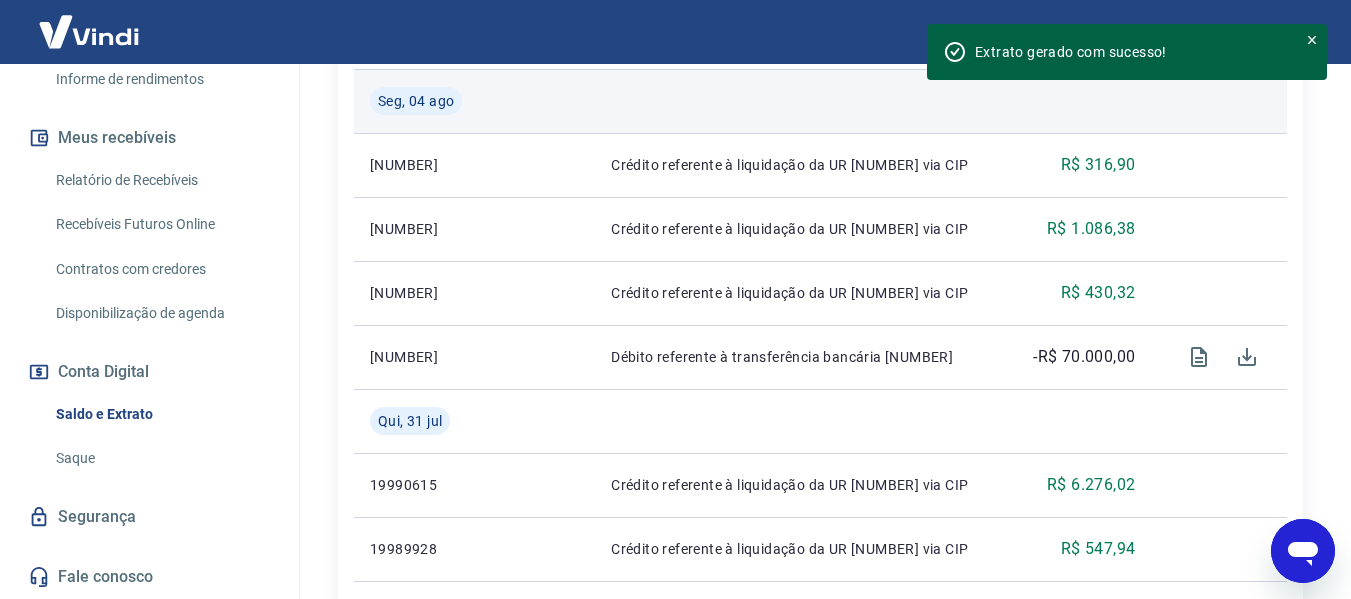 scroll, scrollTop: 900, scrollLeft: 0, axis: vertical 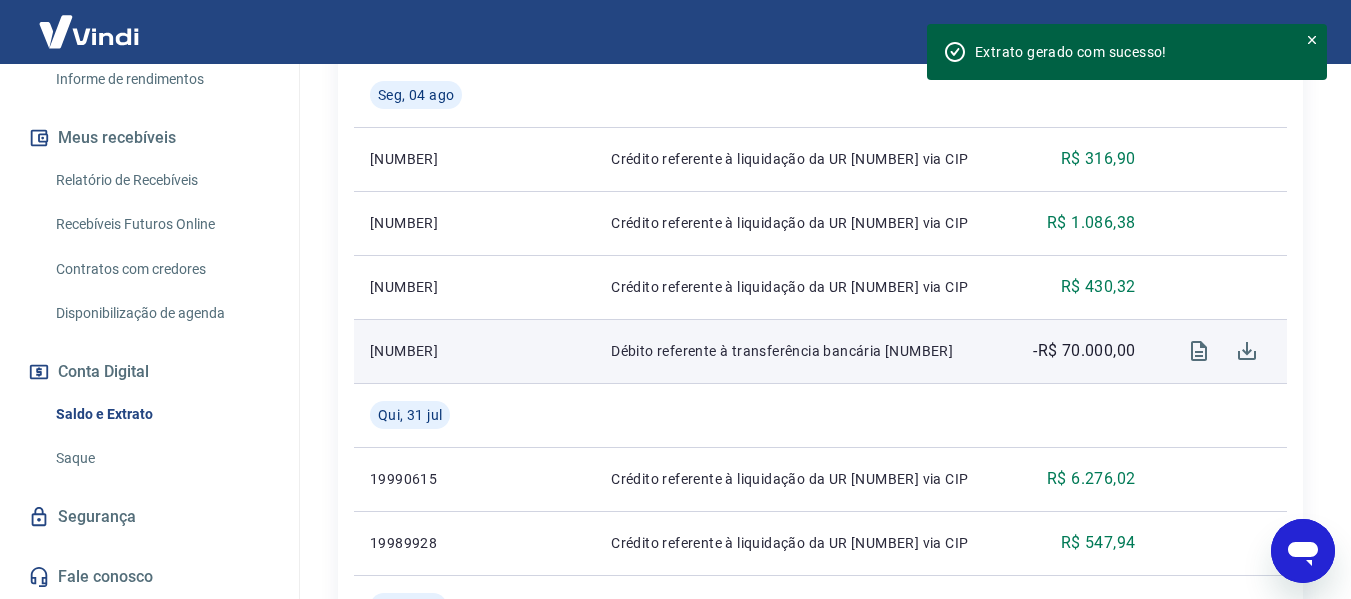 click on "Débito referente à transferência bancária 1603977" at bounding box center (801, 351) 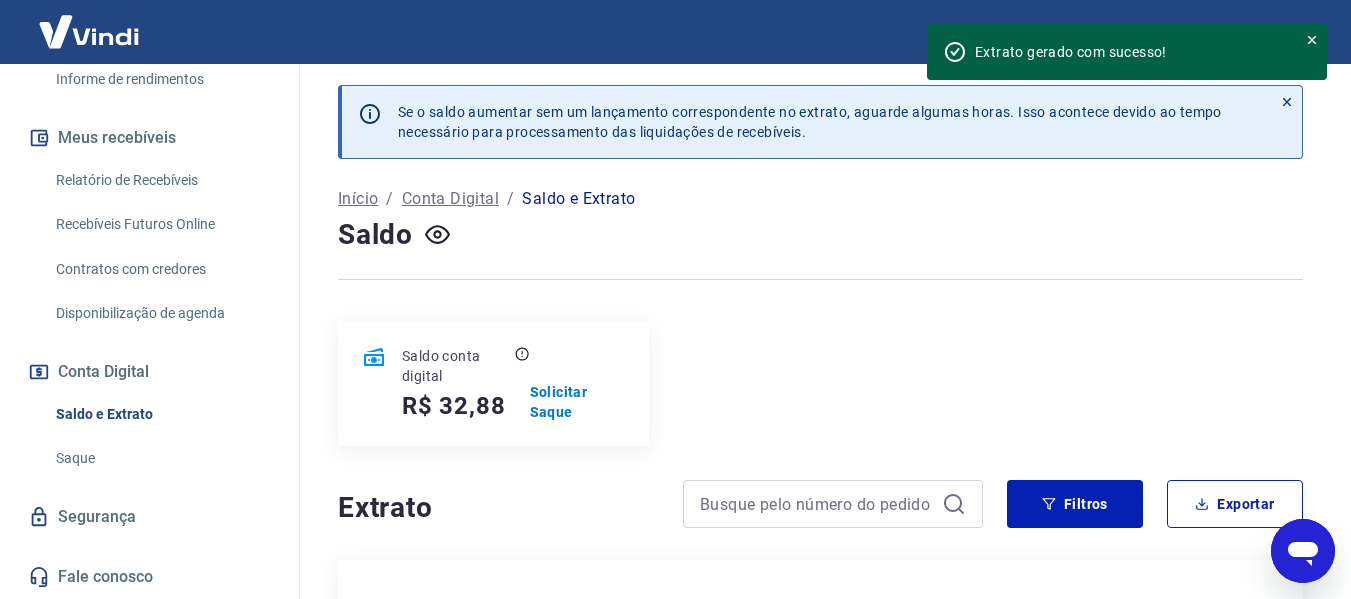 scroll, scrollTop: 0, scrollLeft: 0, axis: both 